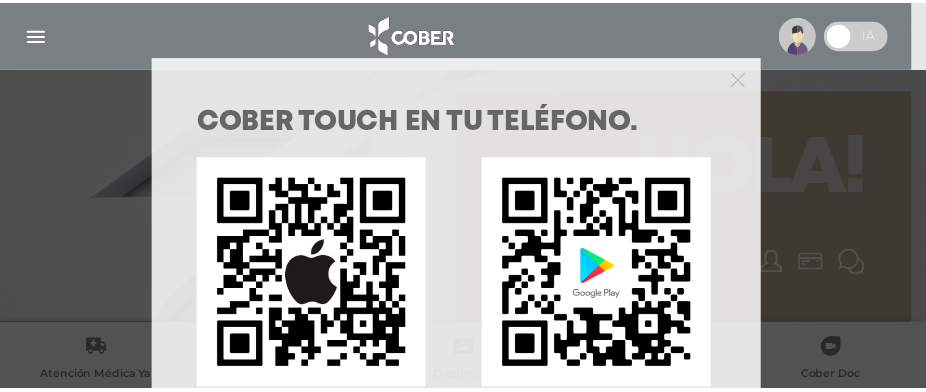 scroll, scrollTop: 0, scrollLeft: 0, axis: both 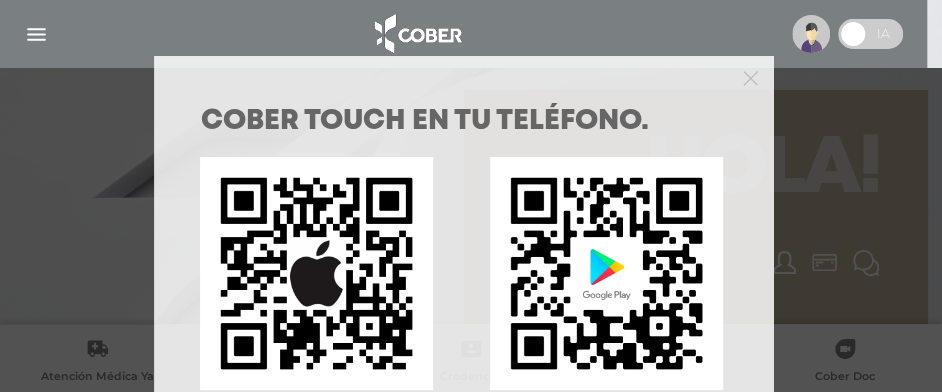 click on "COBER TOUCH en tu teléfono.
DESCARGALA ACA CON IOS
DESCARGALA ACA CON GOOGLE PLAY" at bounding box center [471, 196] 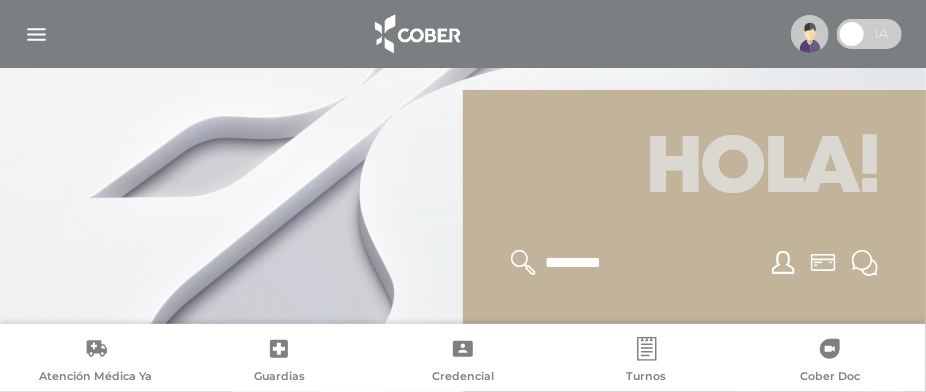 click at bounding box center [36, 34] 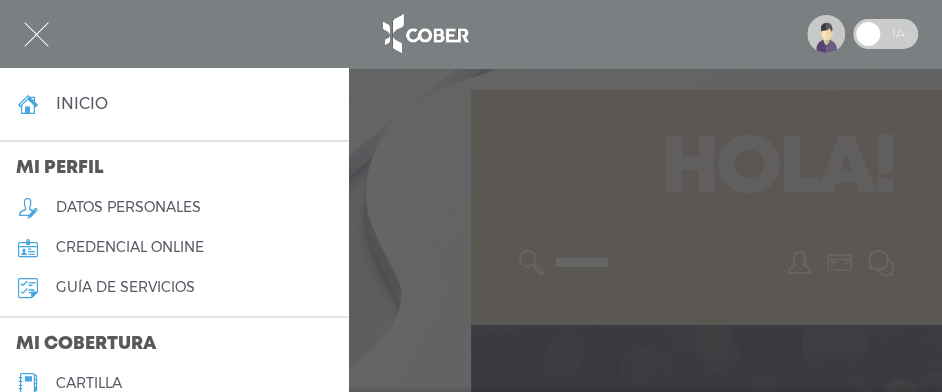 click on "datos personales" at bounding box center [128, 207] 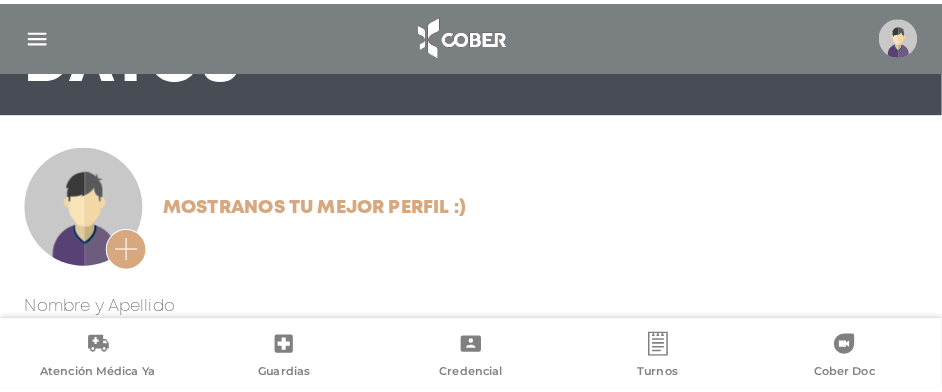 scroll, scrollTop: 0, scrollLeft: 0, axis: both 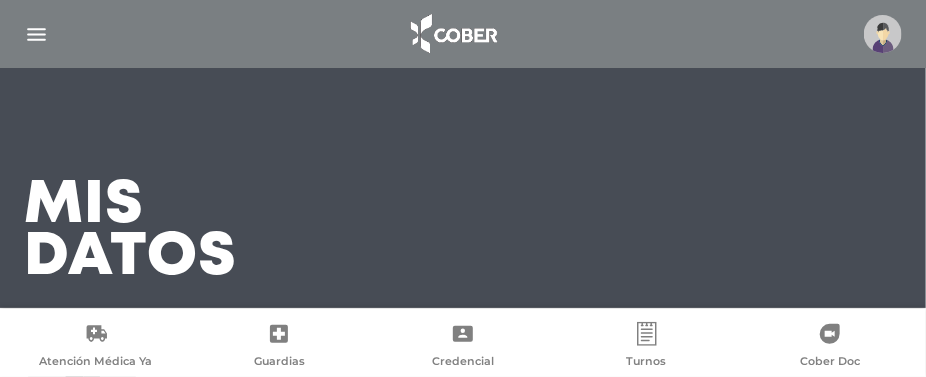 click at bounding box center [36, 34] 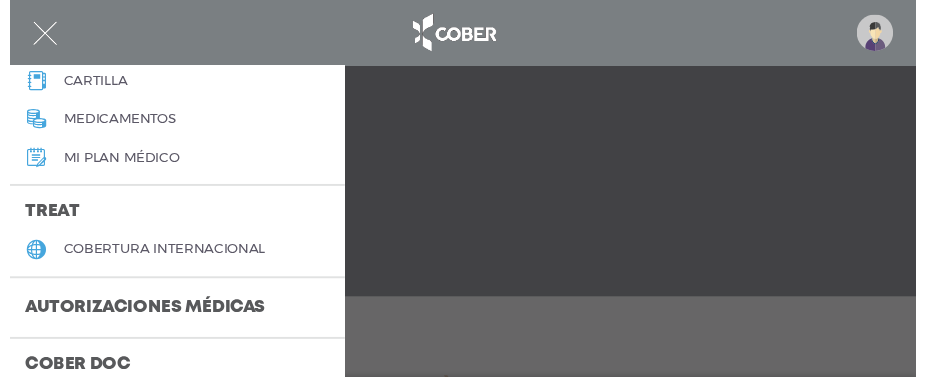 scroll, scrollTop: 399, scrollLeft: 0, axis: vertical 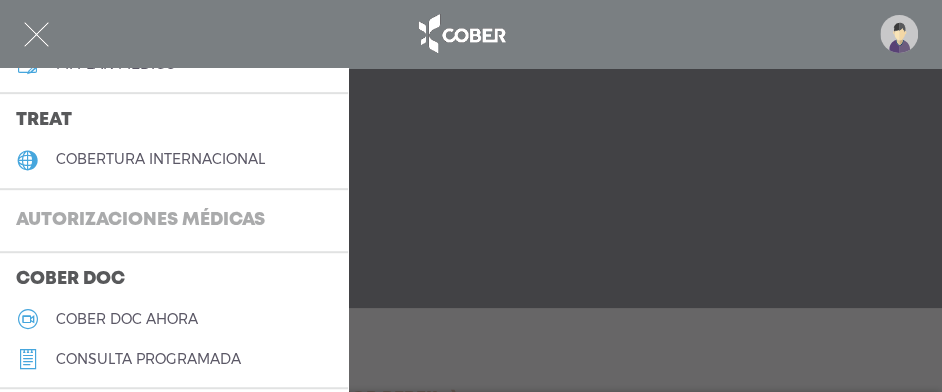 click on "Autorizaciones médicas" at bounding box center [140, 221] 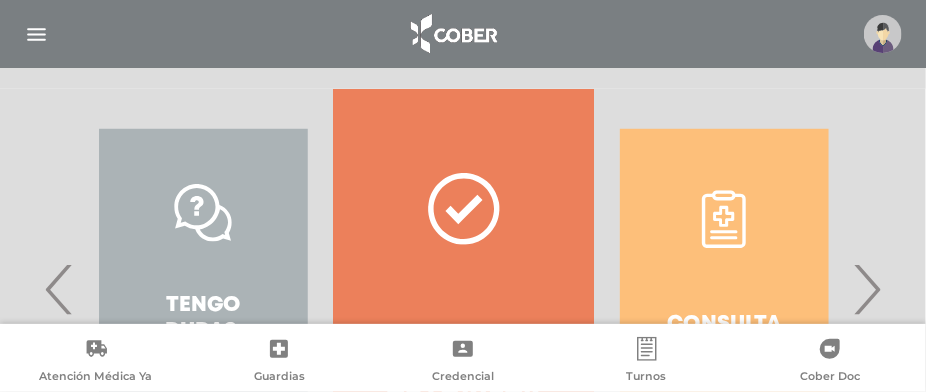 scroll, scrollTop: 499, scrollLeft: 0, axis: vertical 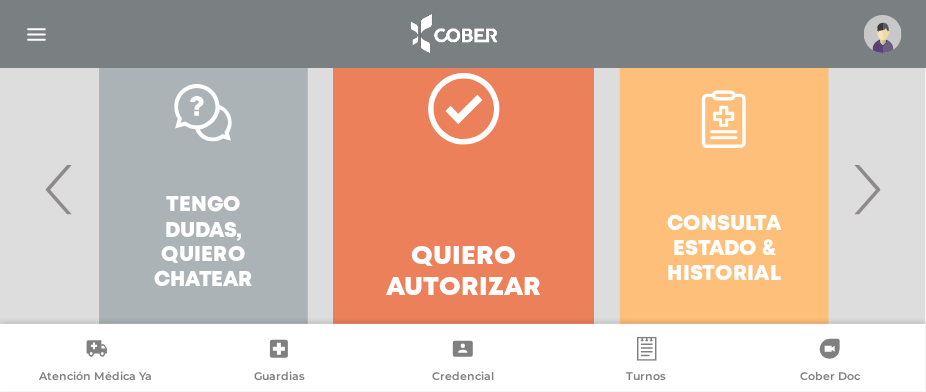 click on "›" at bounding box center [866, 189] 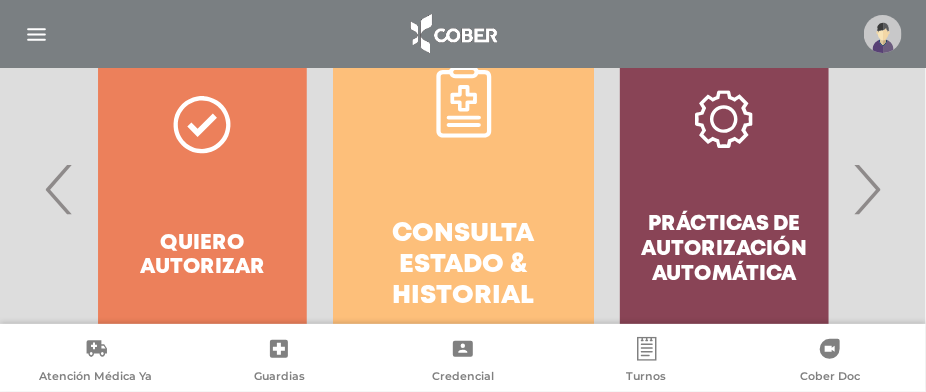 click on "Consulta estado & historial" at bounding box center [463, 266] 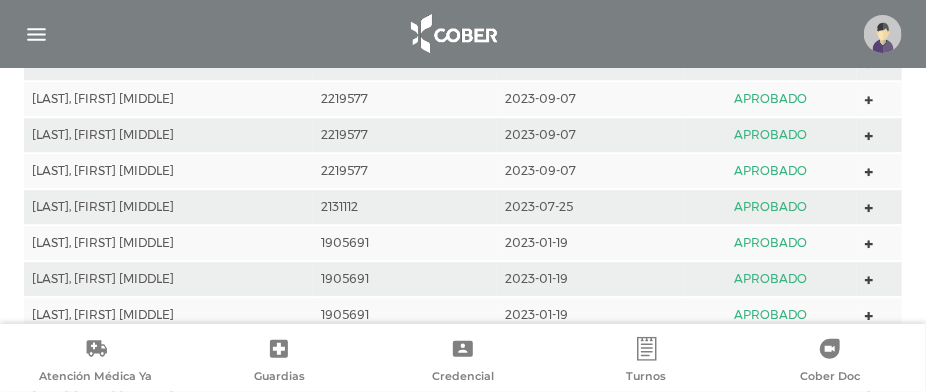 scroll, scrollTop: 1888, scrollLeft: 0, axis: vertical 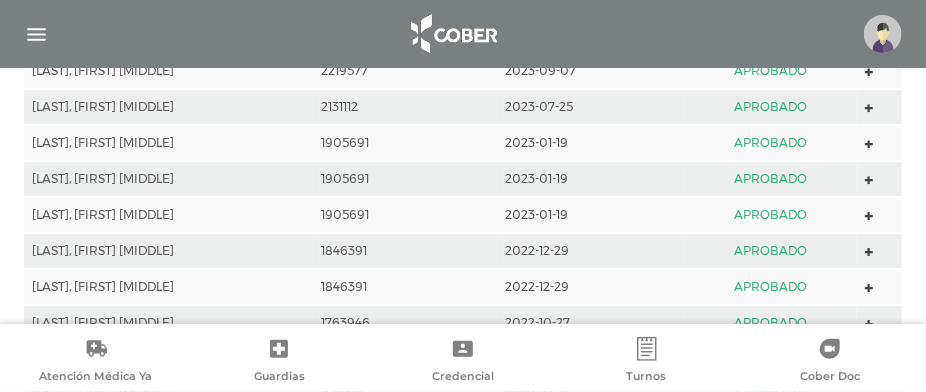 click at bounding box center (36, 34) 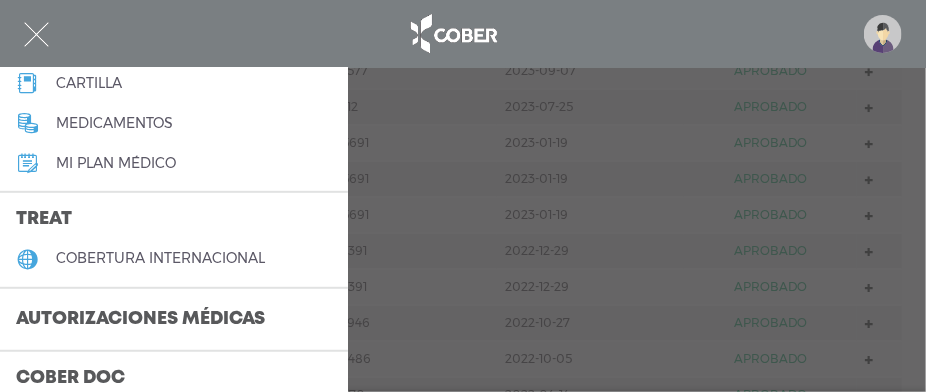 scroll, scrollTop: 399, scrollLeft: 0, axis: vertical 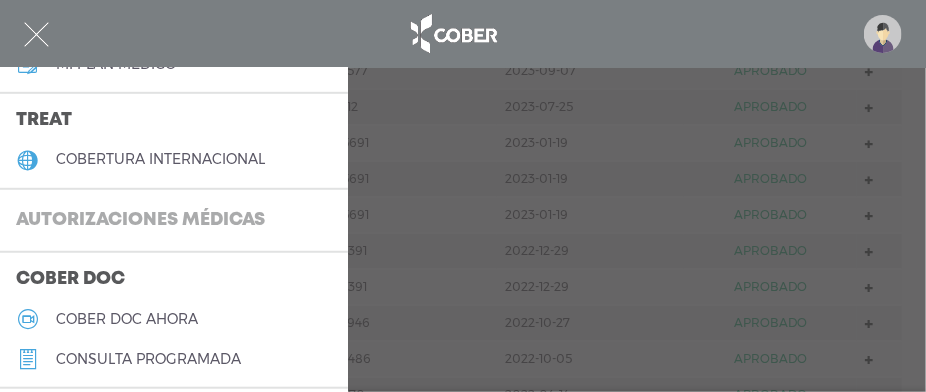 click on "Autorizaciones médicas" at bounding box center (140, 221) 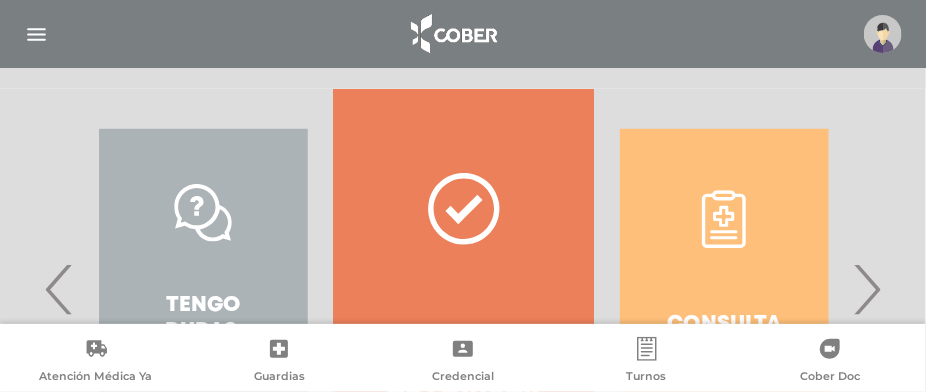 scroll, scrollTop: 499, scrollLeft: 0, axis: vertical 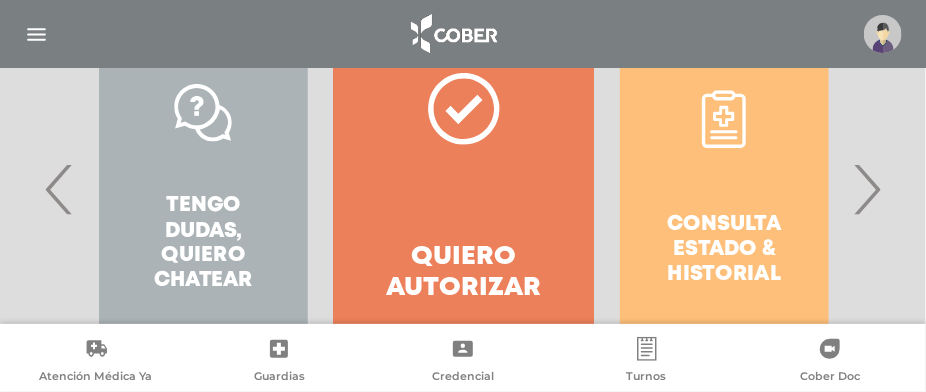click on "›" at bounding box center [866, 189] 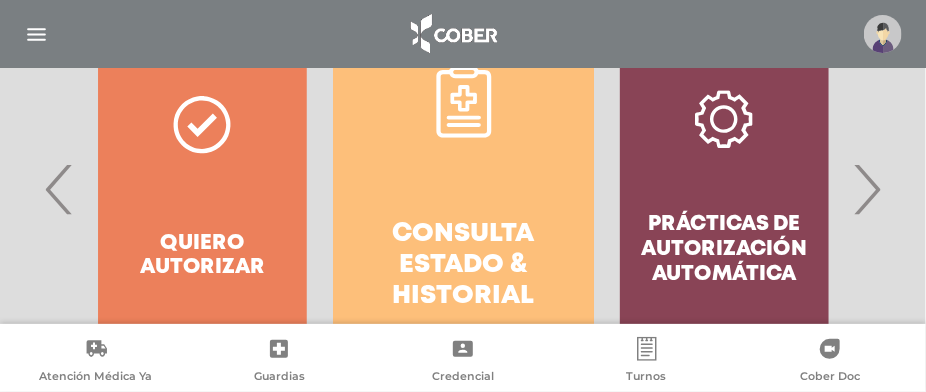 click on "›" at bounding box center [866, 189] 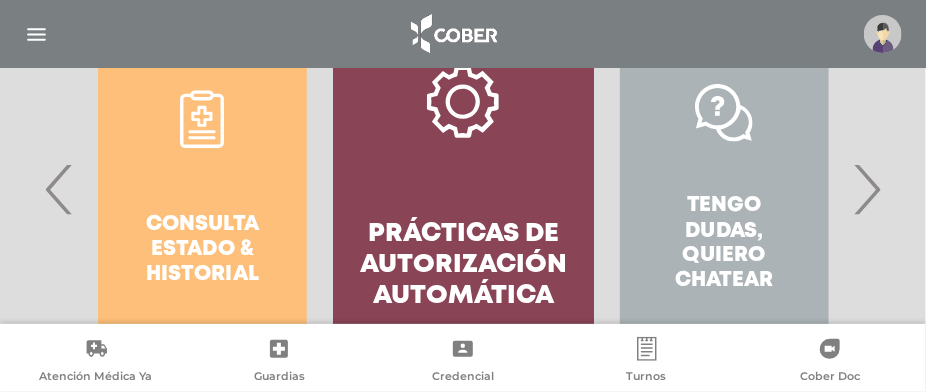 click on "›" at bounding box center (866, 189) 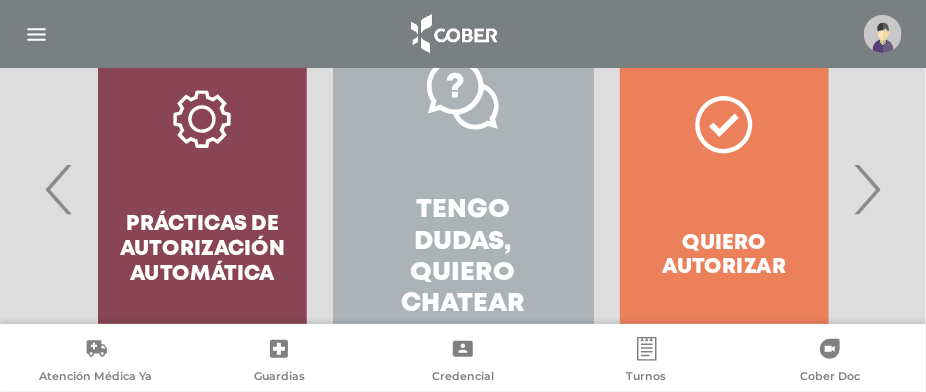 click on "Tengo dudas, quiero chatear" at bounding box center [463, 257] 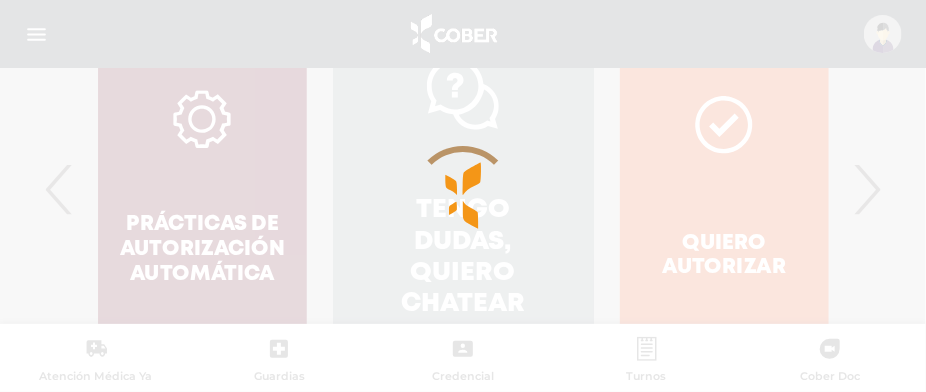 scroll, scrollTop: 706, scrollLeft: 0, axis: vertical 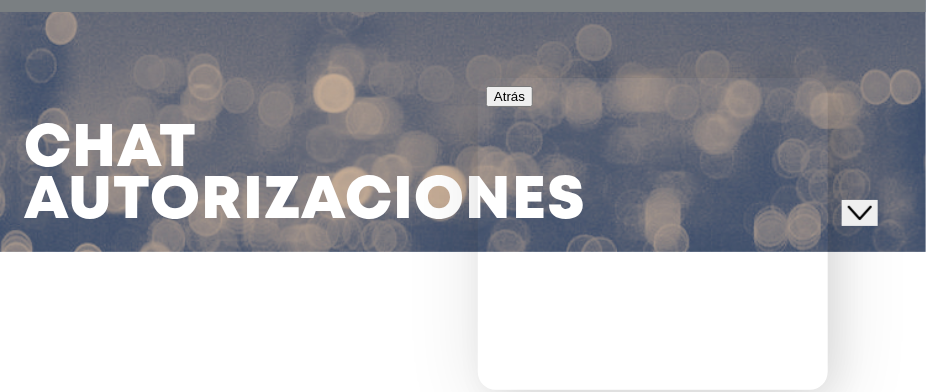 click on "Nueva conversación" at bounding box center [652, 495] 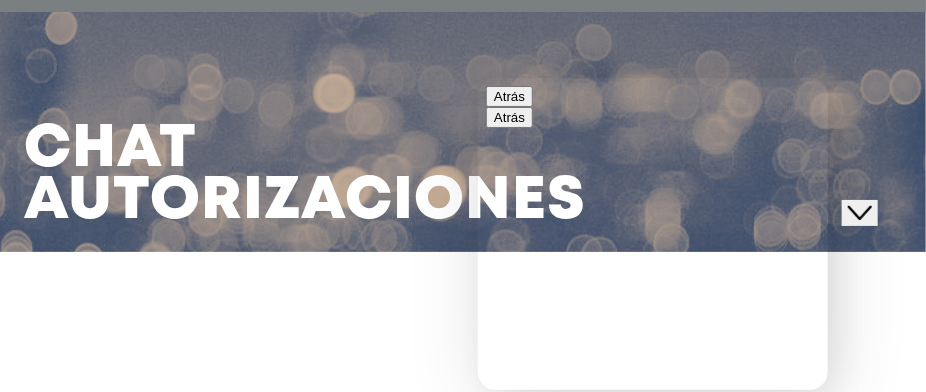 scroll, scrollTop: 199, scrollLeft: 0, axis: vertical 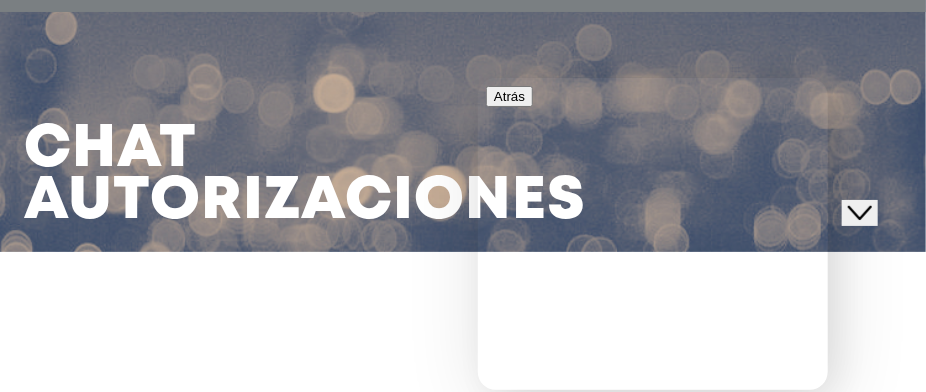 click on "Nueva conversación" at bounding box center [652, 495] 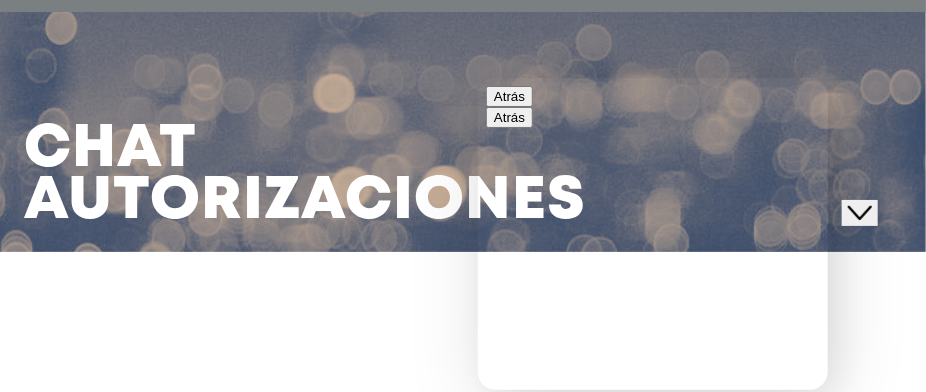 scroll, scrollTop: 199, scrollLeft: 0, axis: vertical 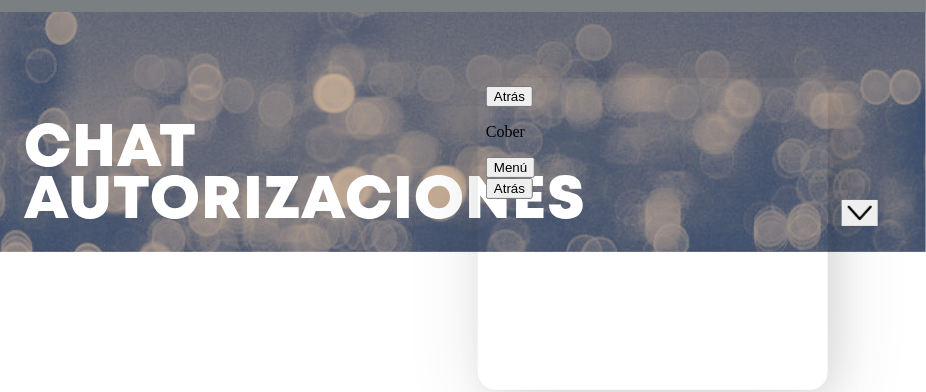 type on "**********" 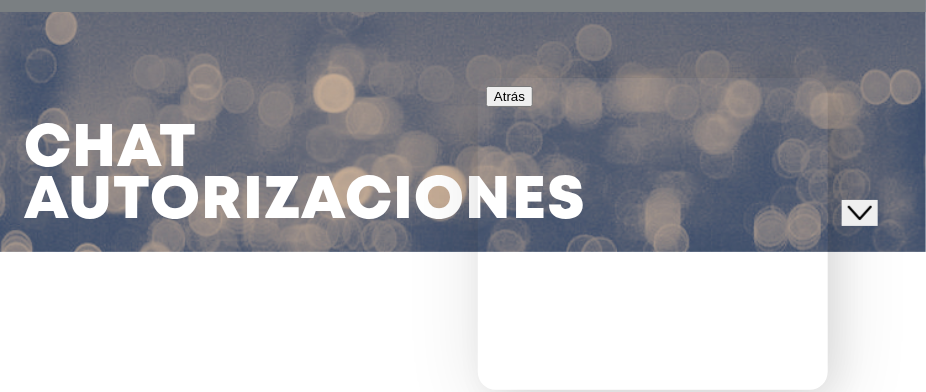 scroll, scrollTop: 0, scrollLeft: 0, axis: both 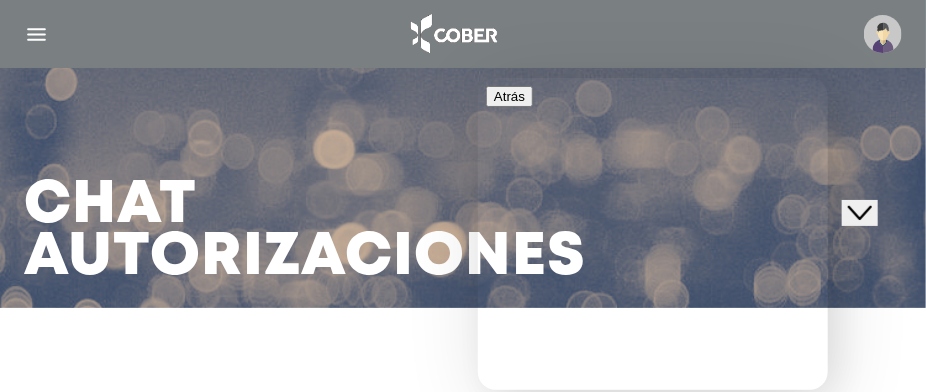 click on "Nueva conversación" at bounding box center [652, 495] 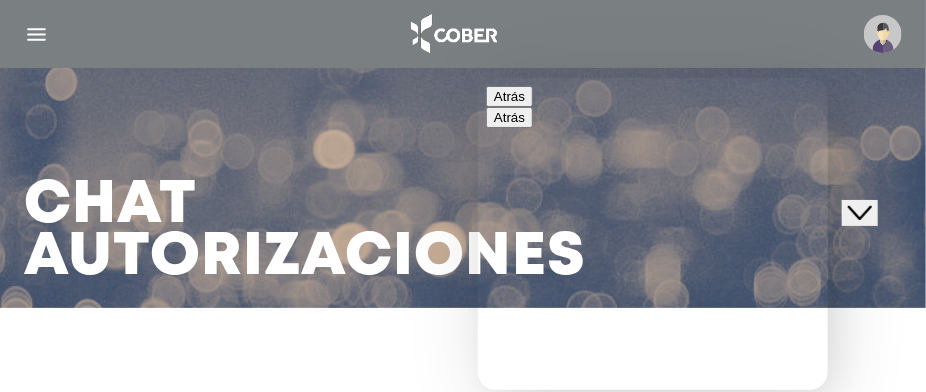 scroll, scrollTop: 300, scrollLeft: 0, axis: vertical 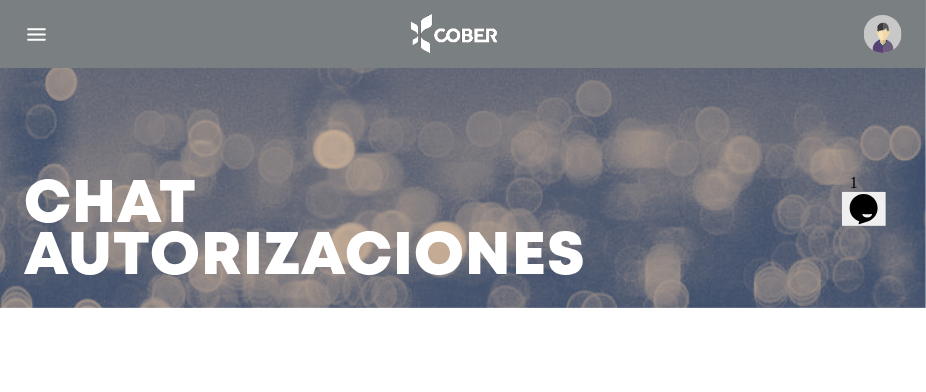 click 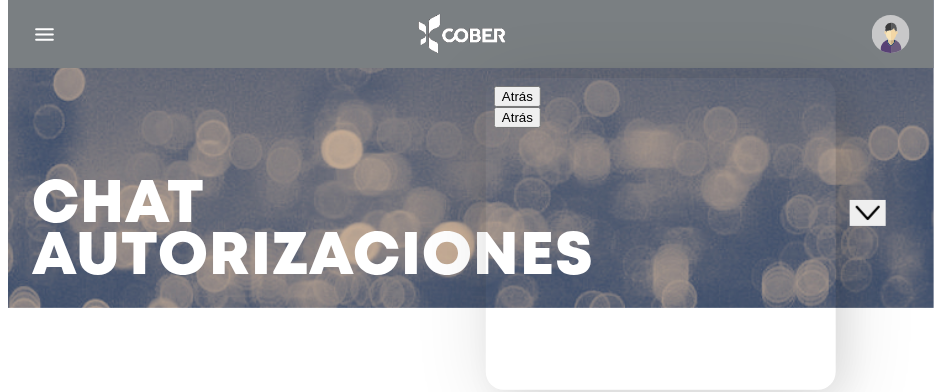 scroll, scrollTop: 512, scrollLeft: 0, axis: vertical 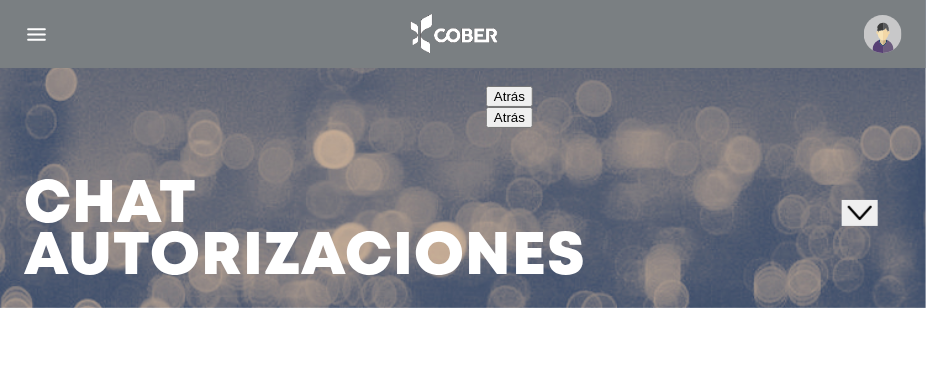 click at bounding box center [36, 34] 